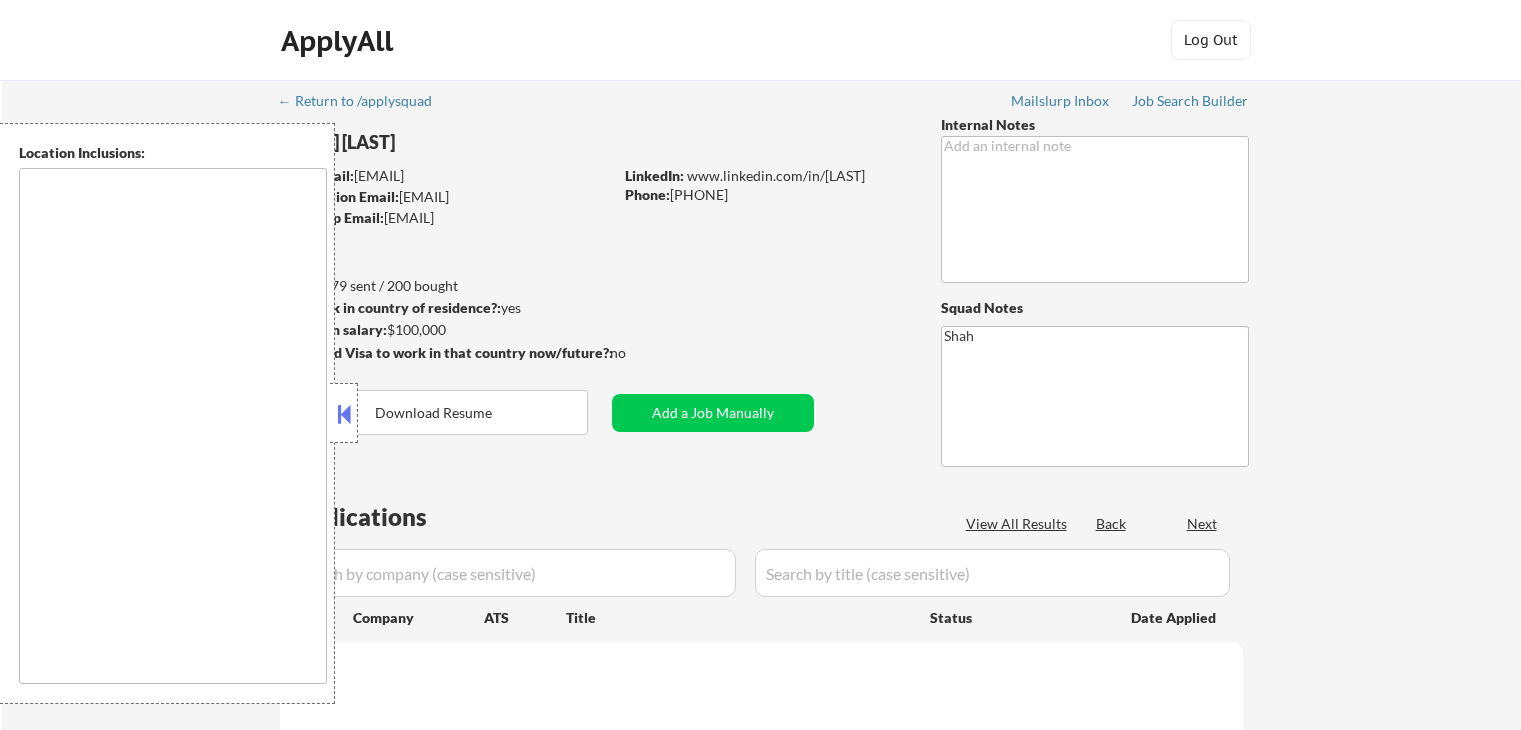 scroll, scrollTop: 0, scrollLeft: 0, axis: both 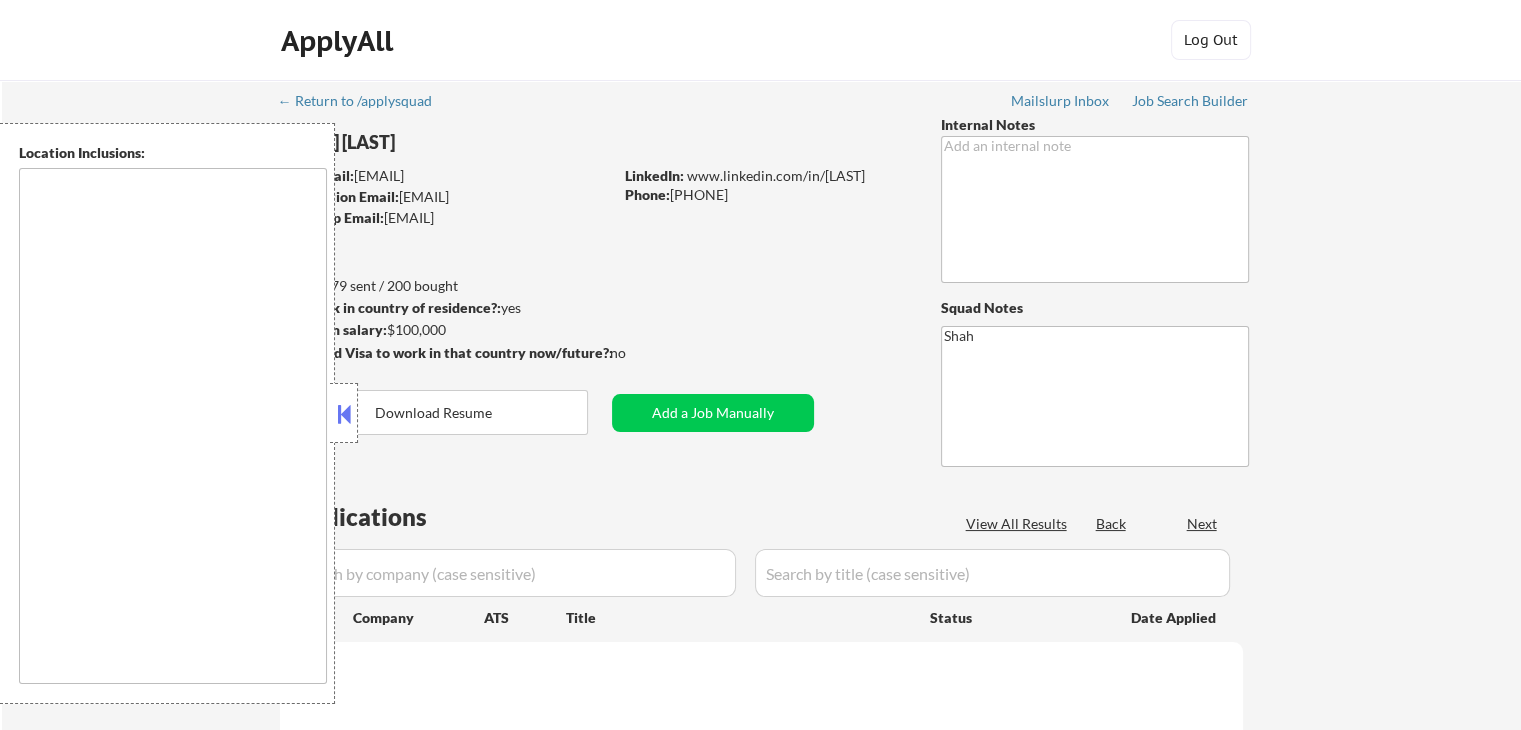type on "remote" 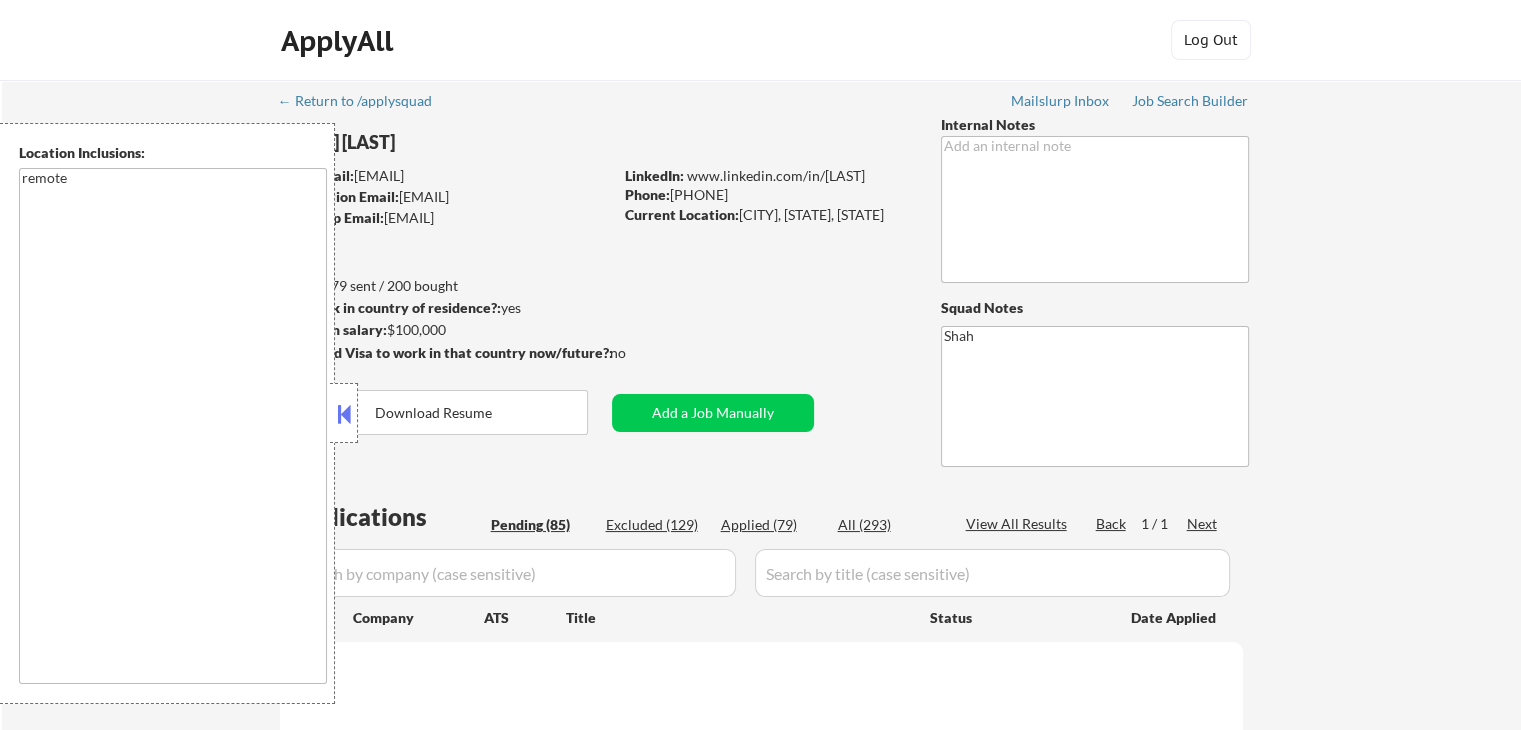select on ""pending"" 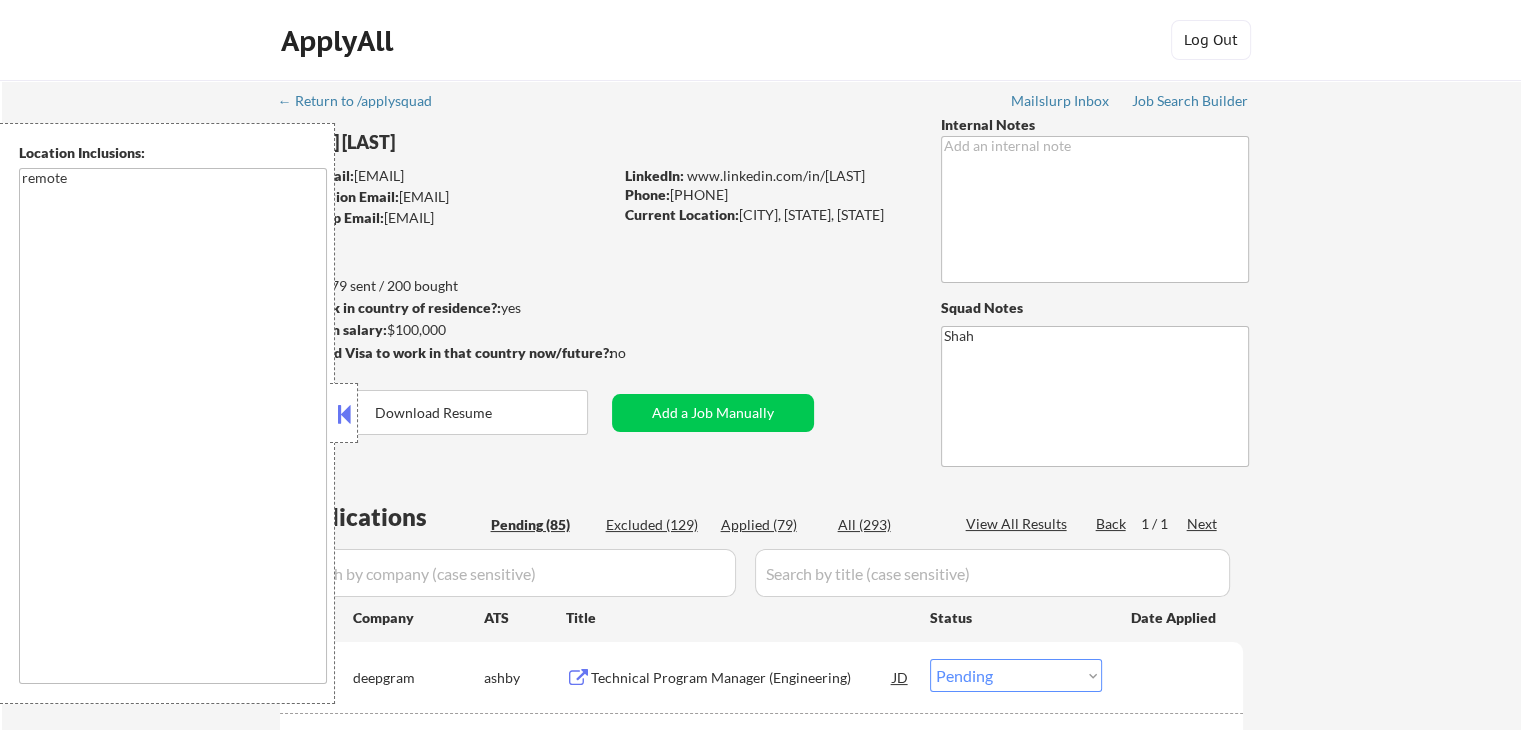 click at bounding box center [344, 414] 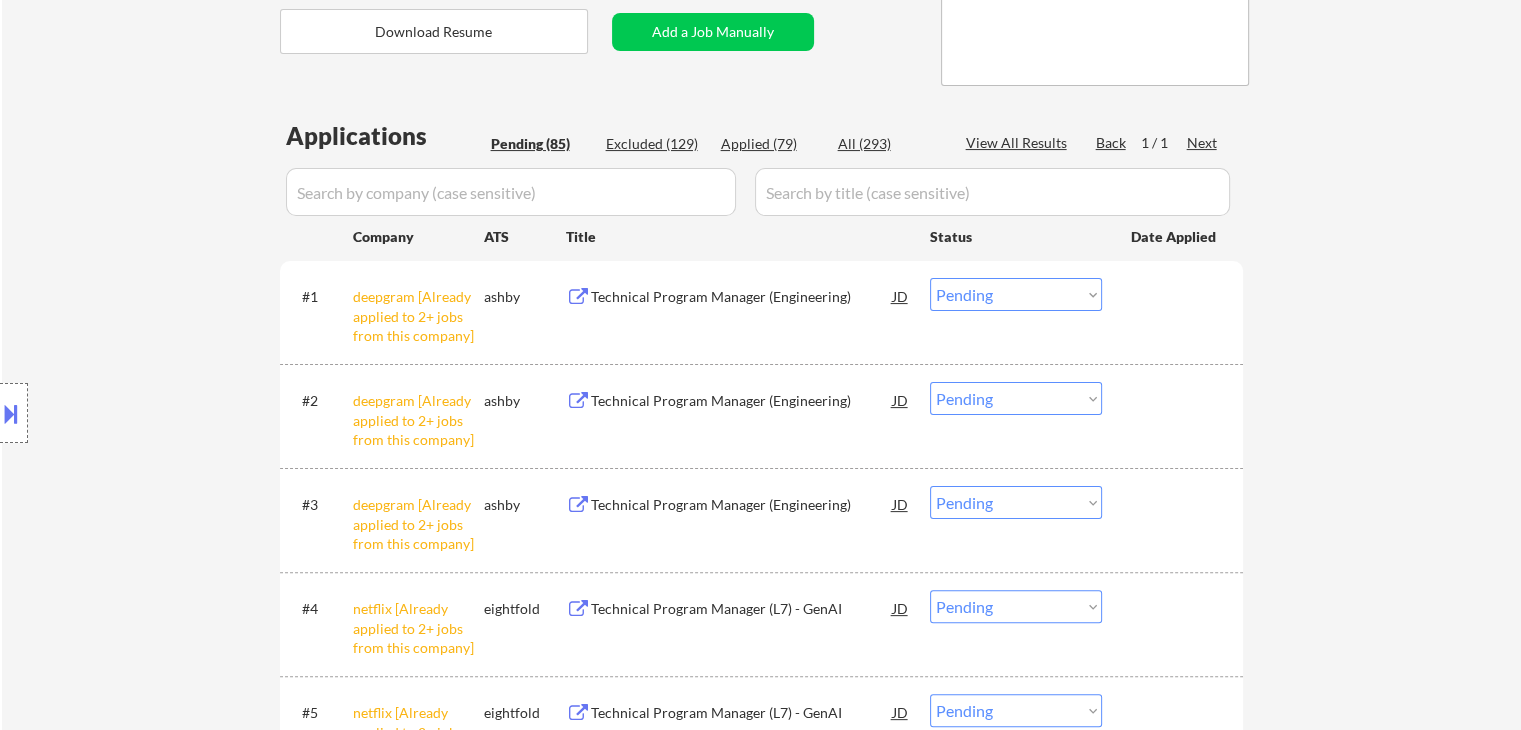 scroll, scrollTop: 400, scrollLeft: 0, axis: vertical 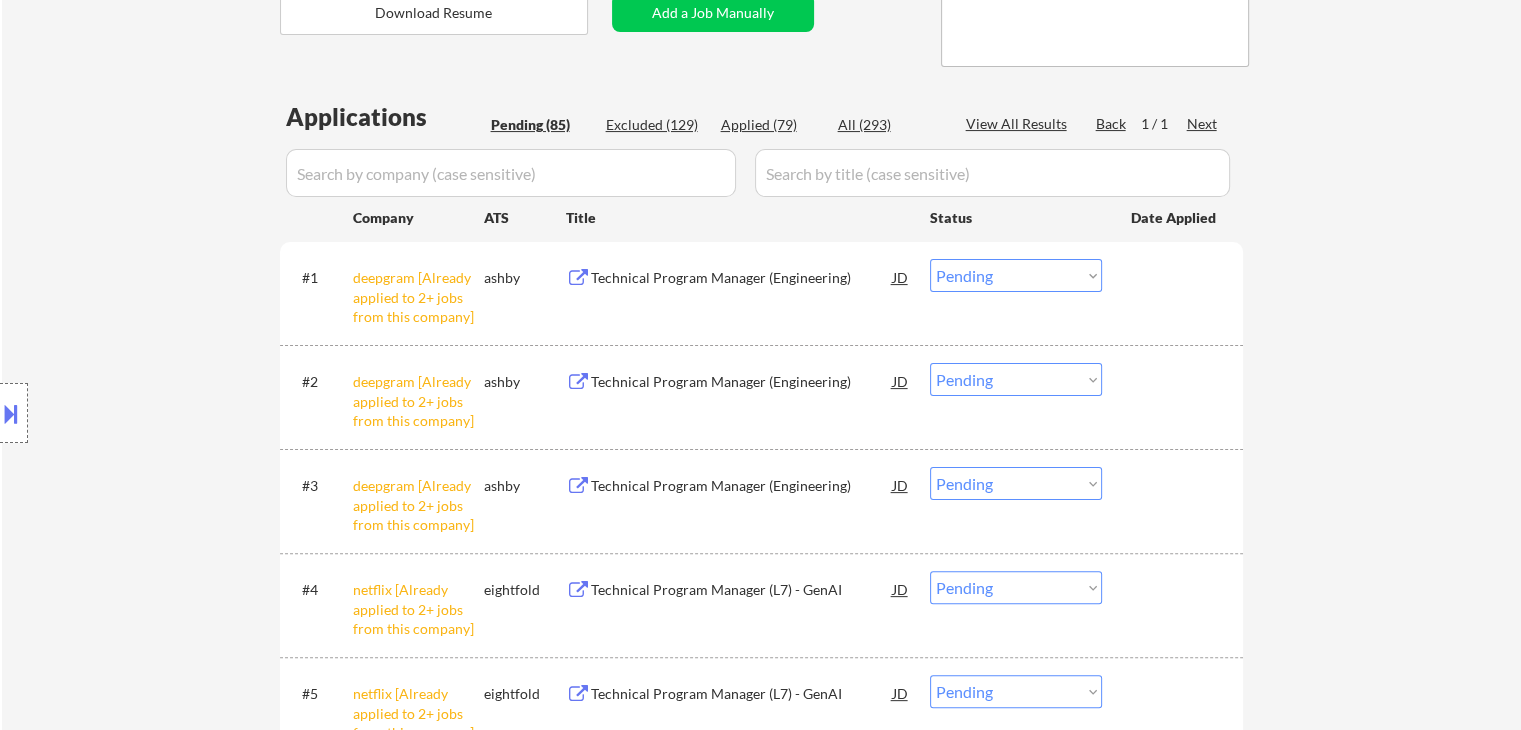 click on "Location Inclusions: remote" at bounding box center [179, 413] 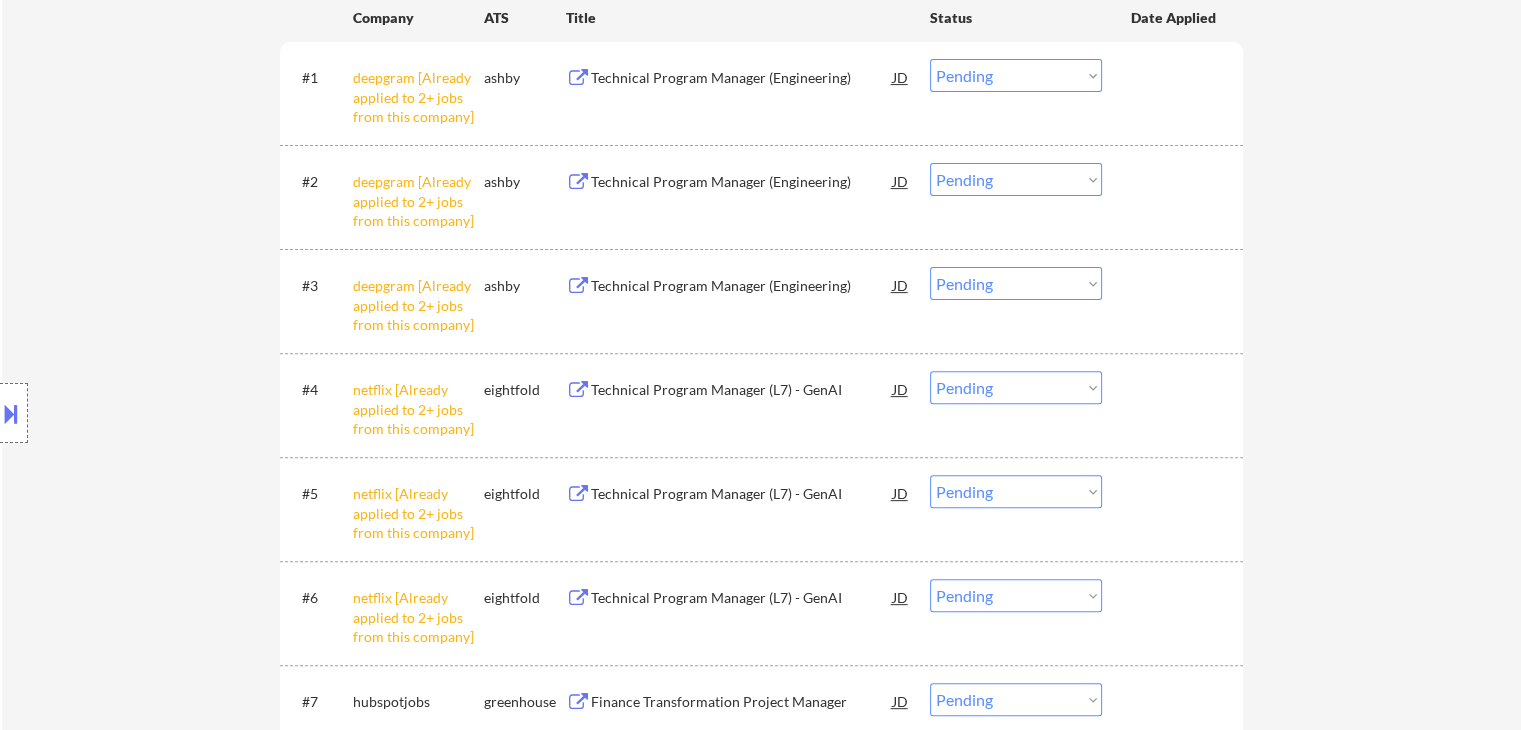 click on "Location Inclusions: remote" at bounding box center [179, 413] 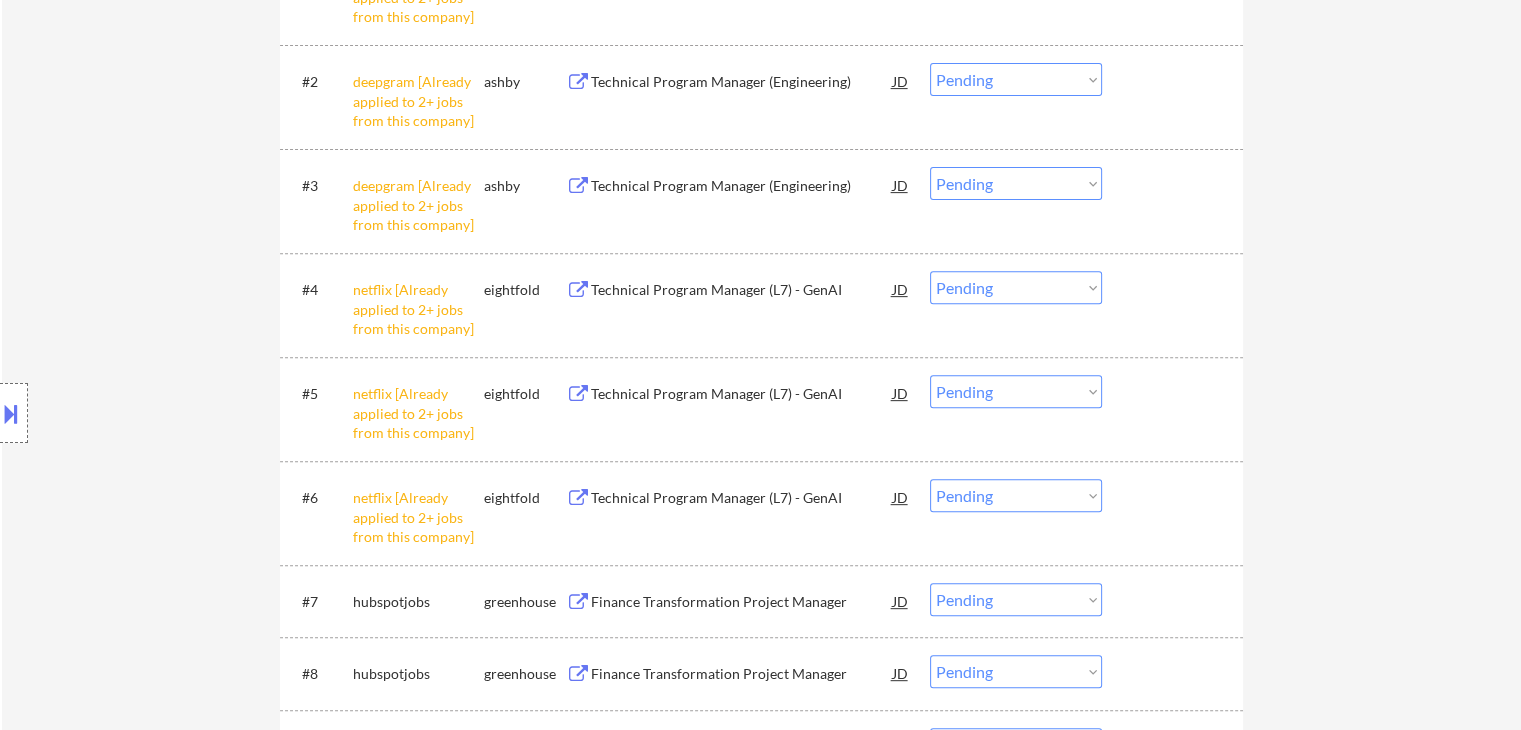 scroll, scrollTop: 701, scrollLeft: 0, axis: vertical 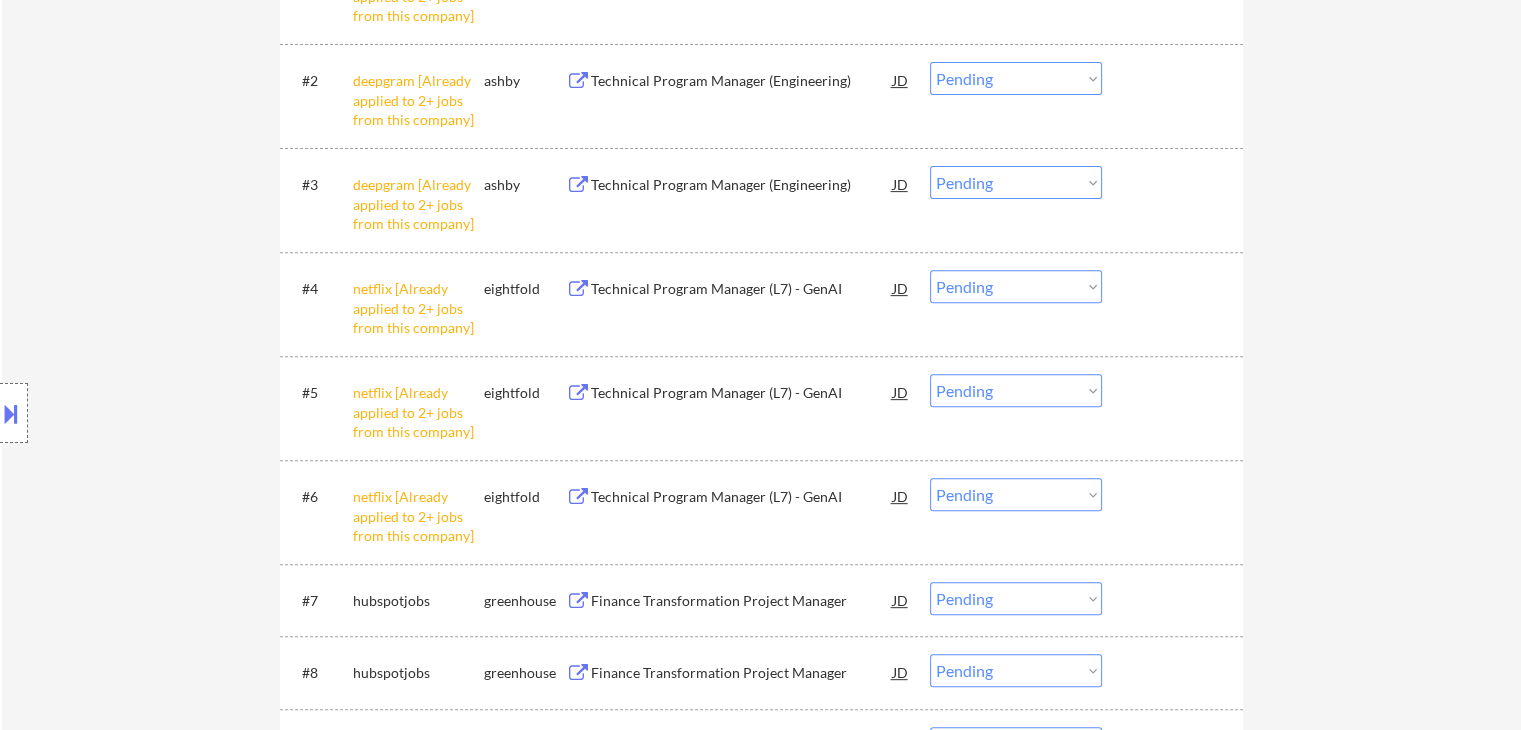 click on "Location Inclusions: remote" at bounding box center (179, 413) 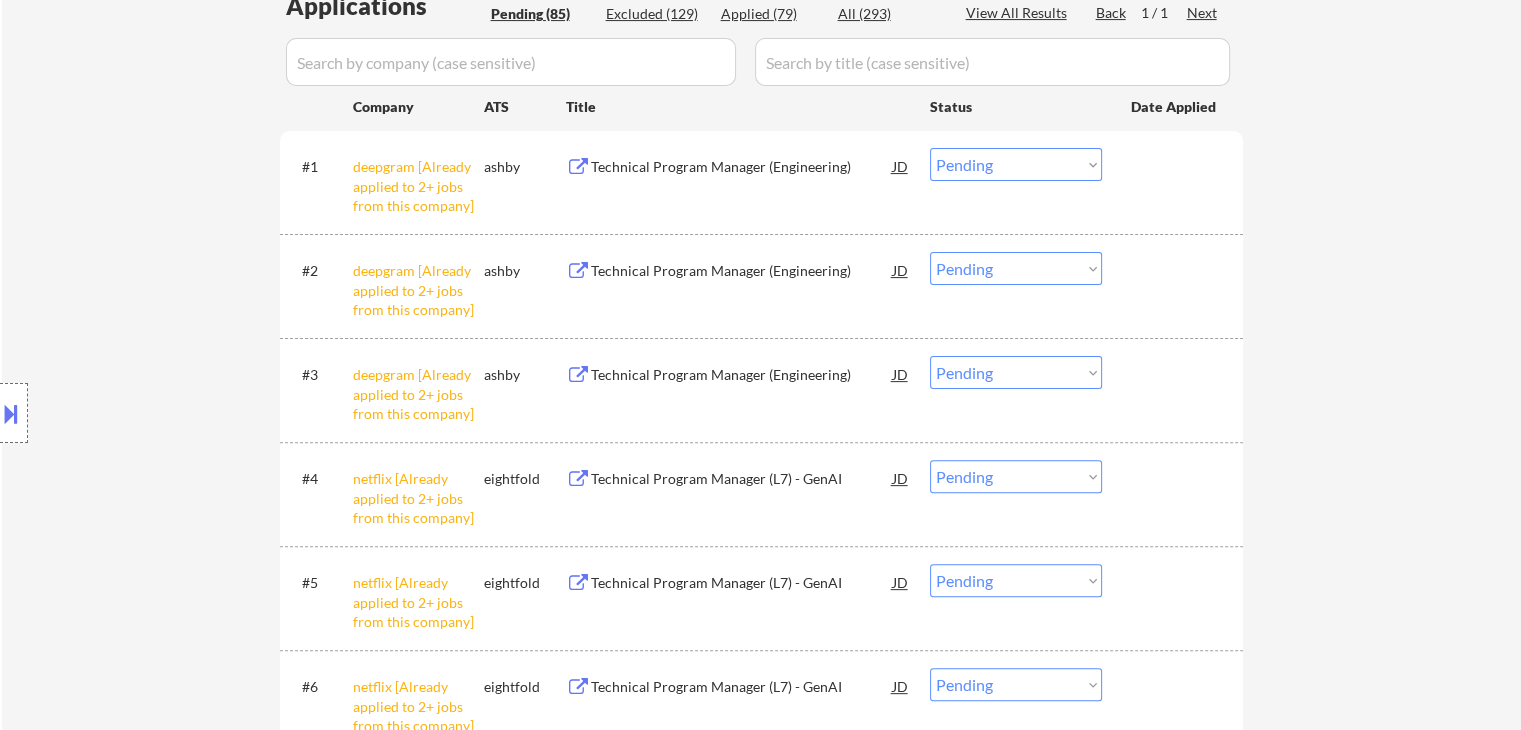 scroll, scrollTop: 501, scrollLeft: 0, axis: vertical 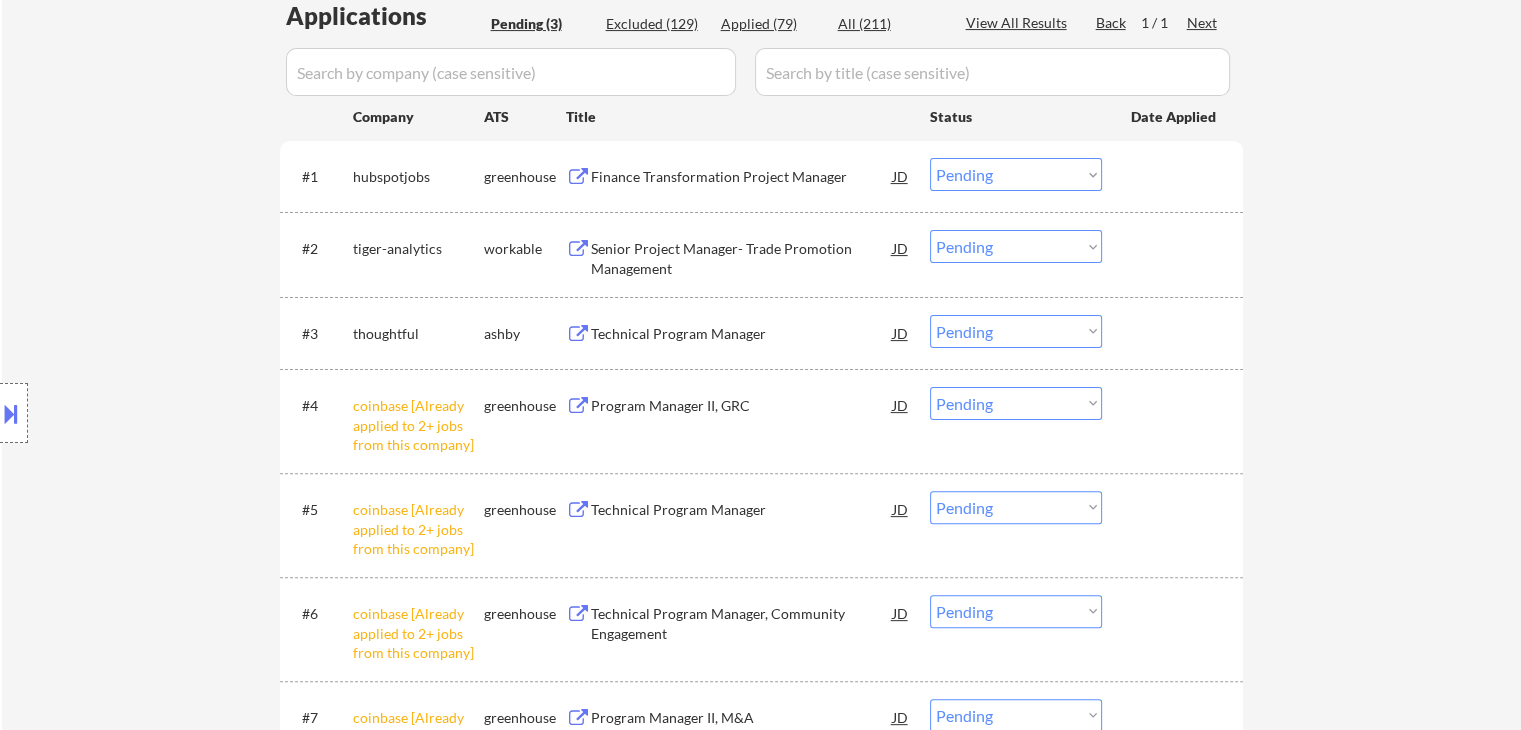 select on ""PLACEHOLDER_1427118222253"" 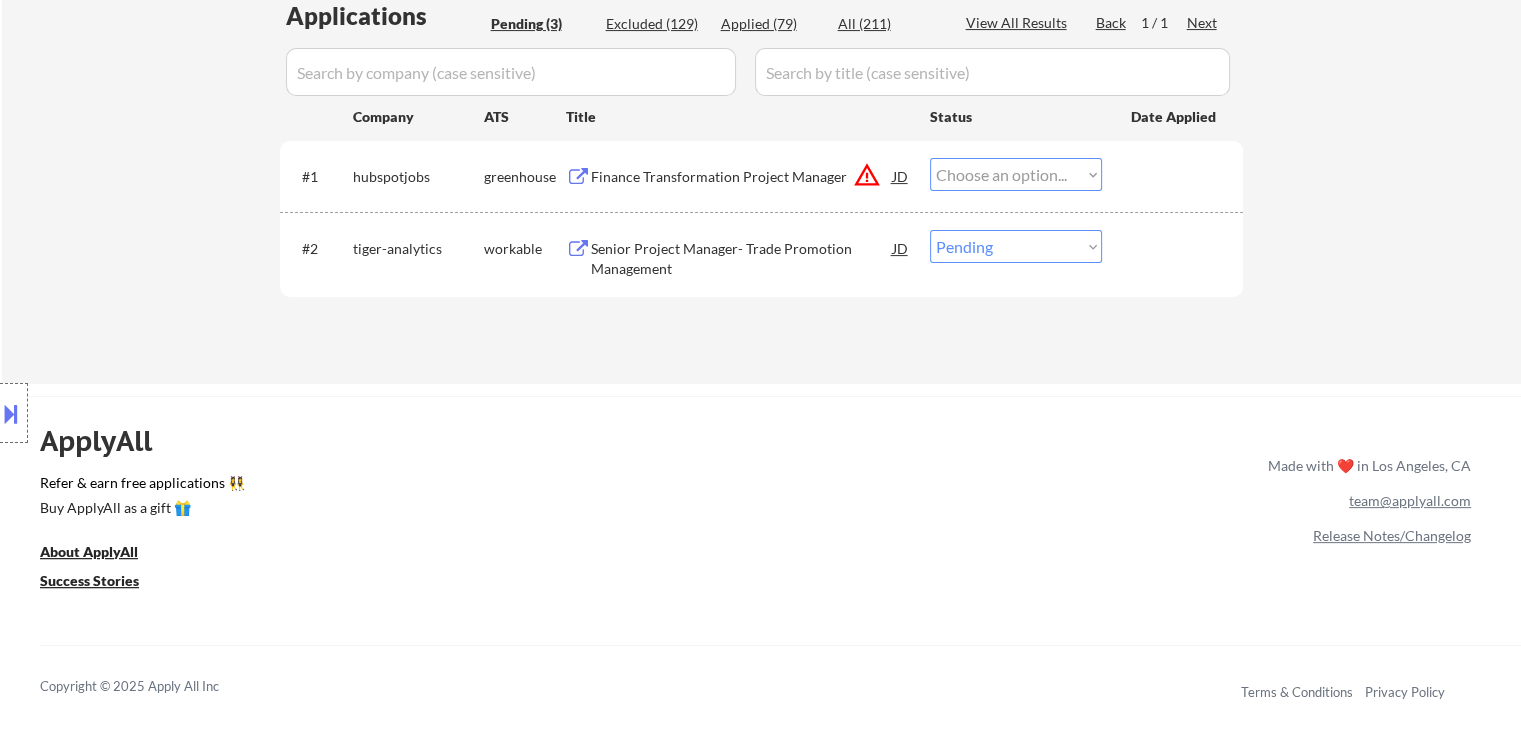 select on ""pending"" 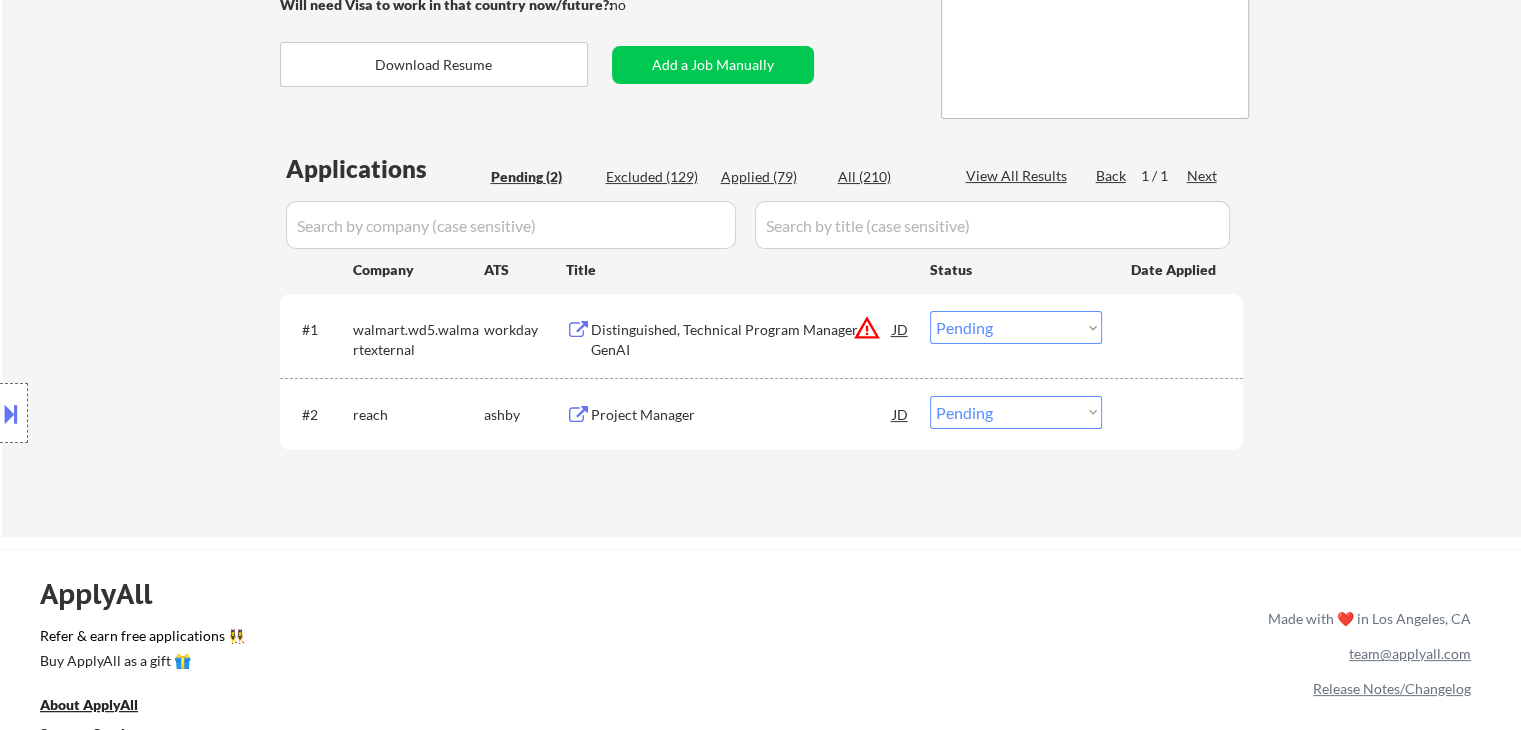 scroll, scrollTop: 401, scrollLeft: 0, axis: vertical 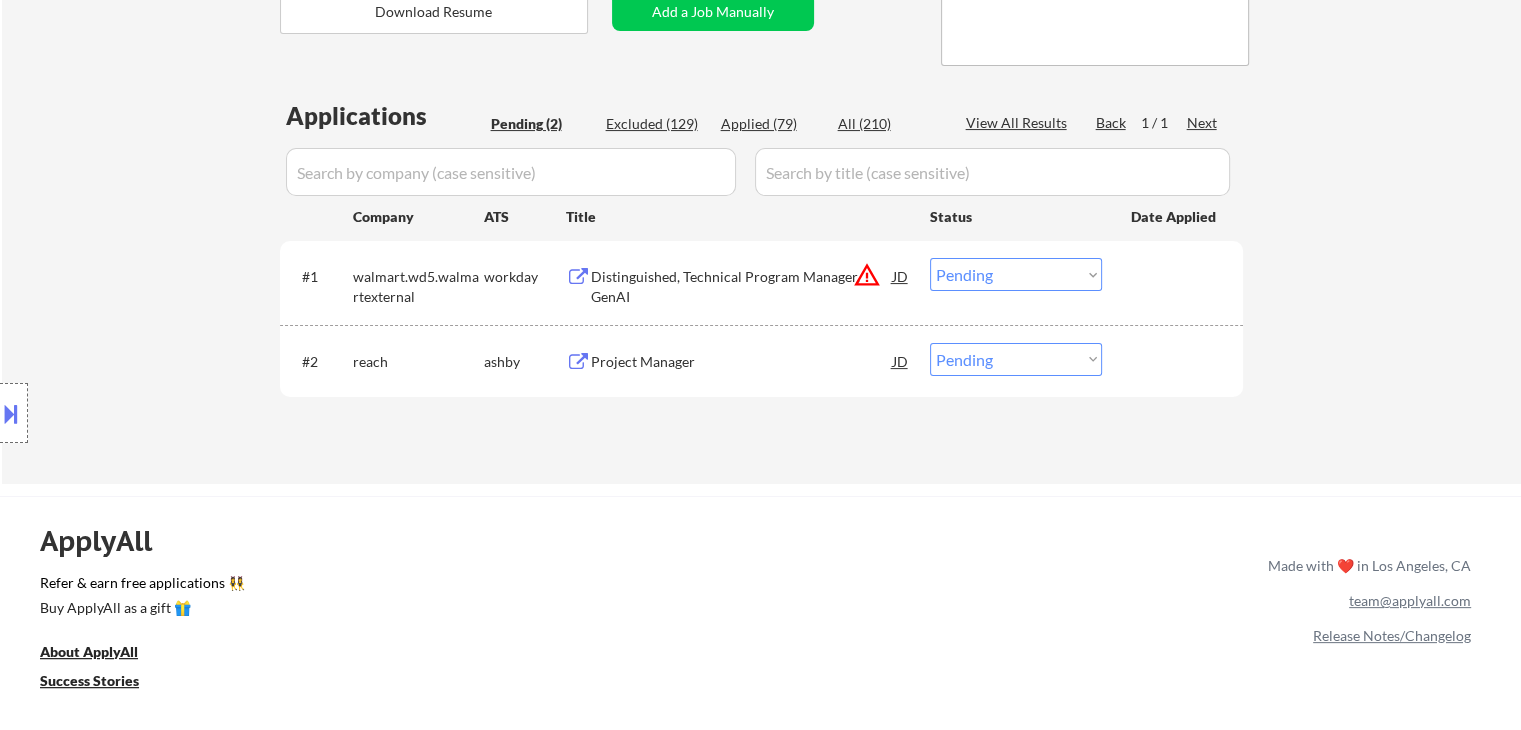 click on "Location Inclusions: remote" at bounding box center [179, 413] 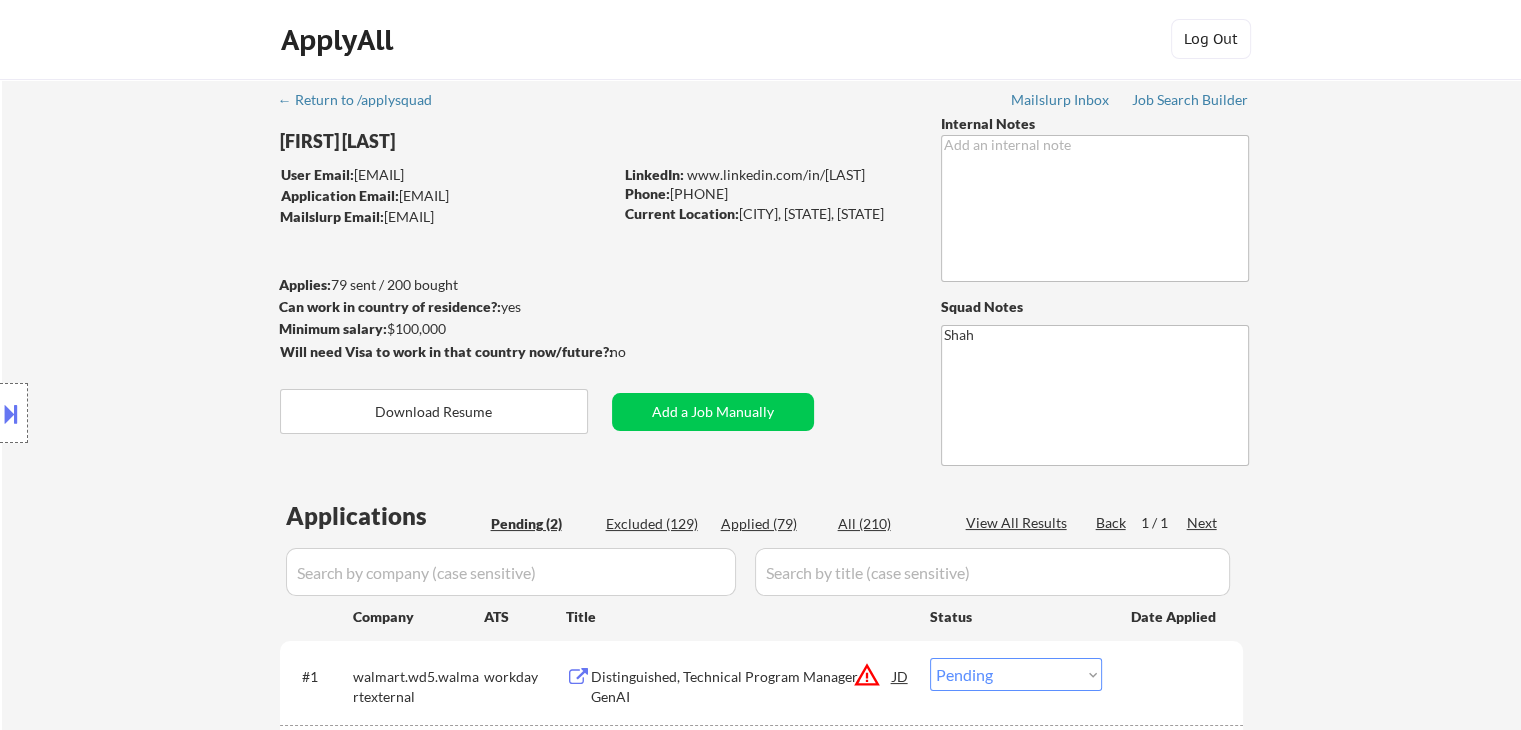 scroll, scrollTop: 401, scrollLeft: 0, axis: vertical 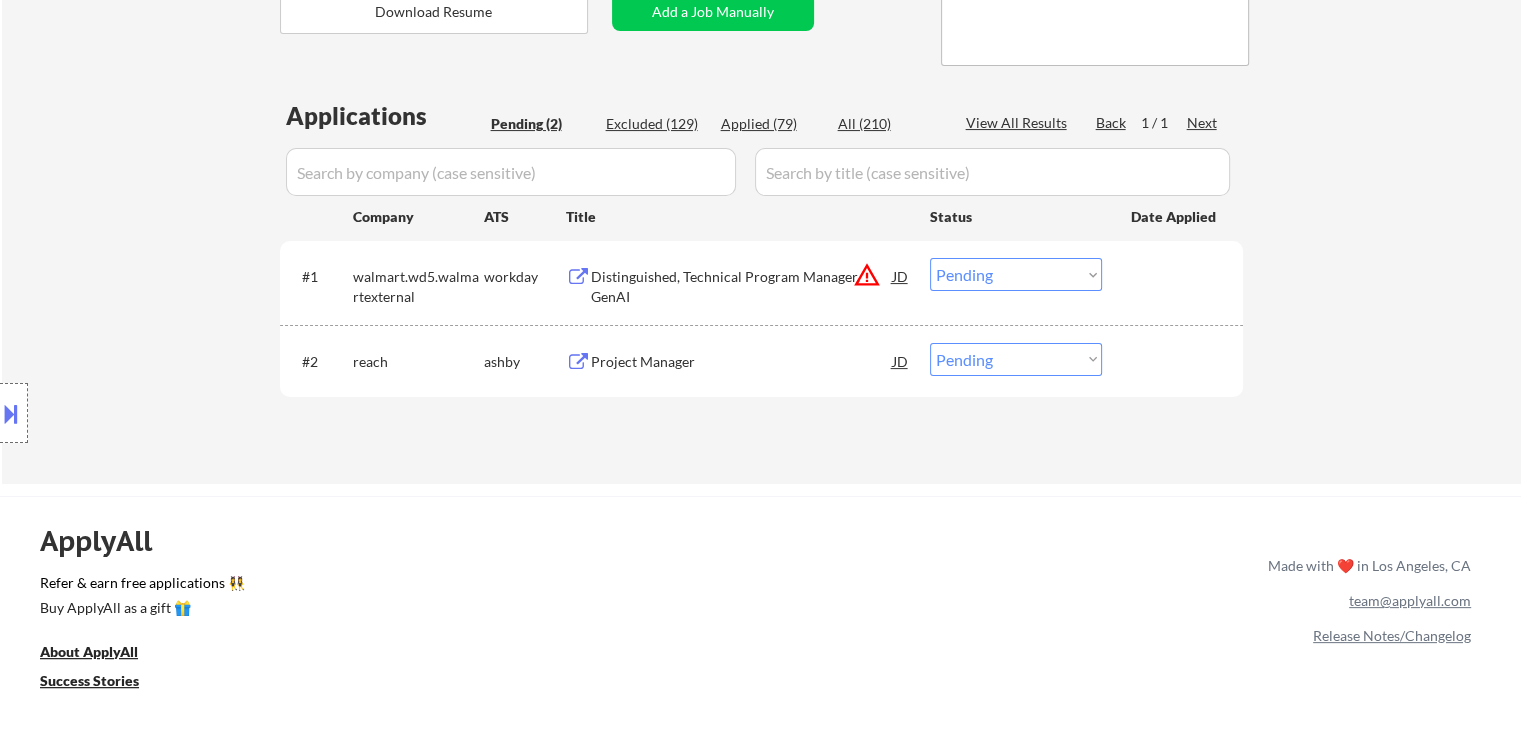 click on "Distinguished, Technical Program Manager, GenAI" at bounding box center [742, 286] 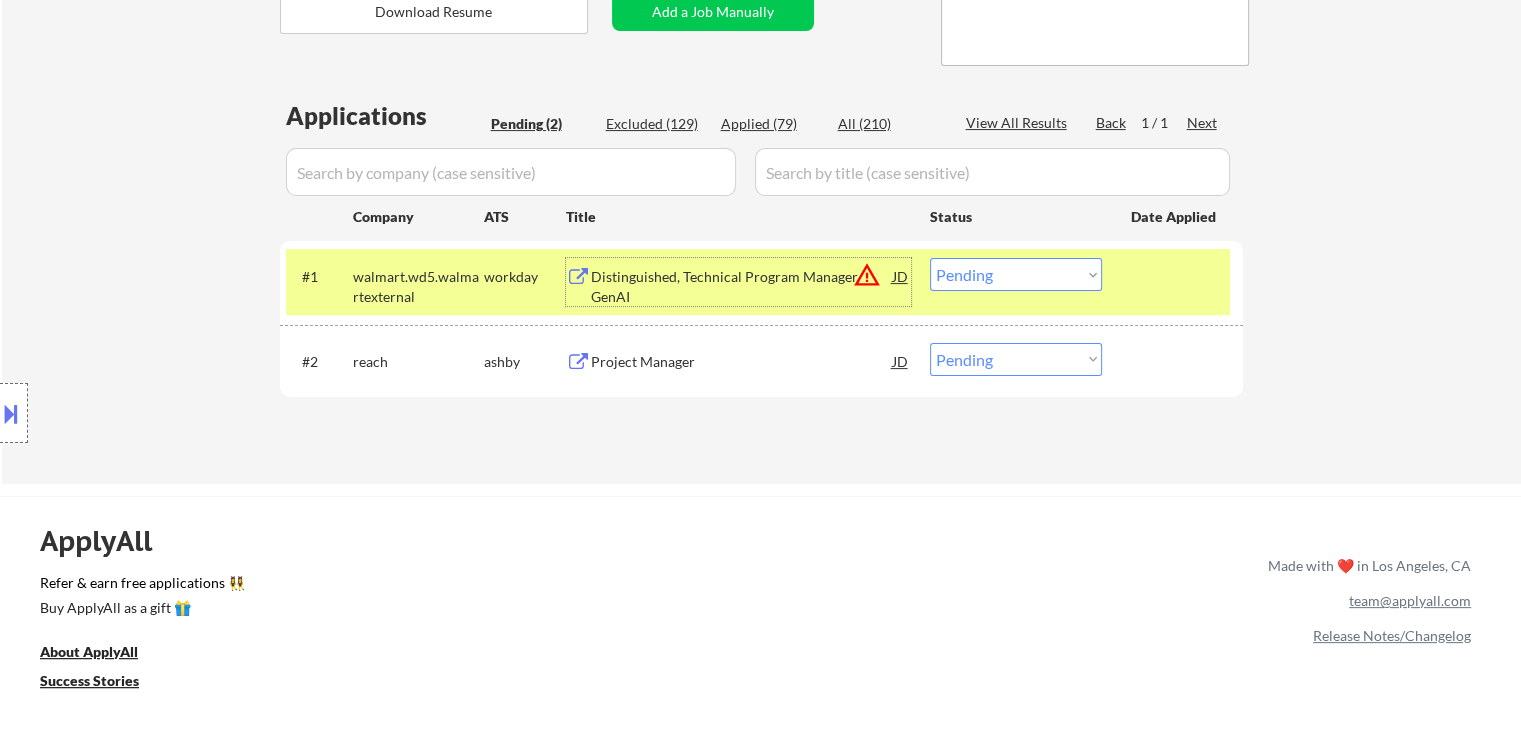 click on "Project Manager" at bounding box center [742, 362] 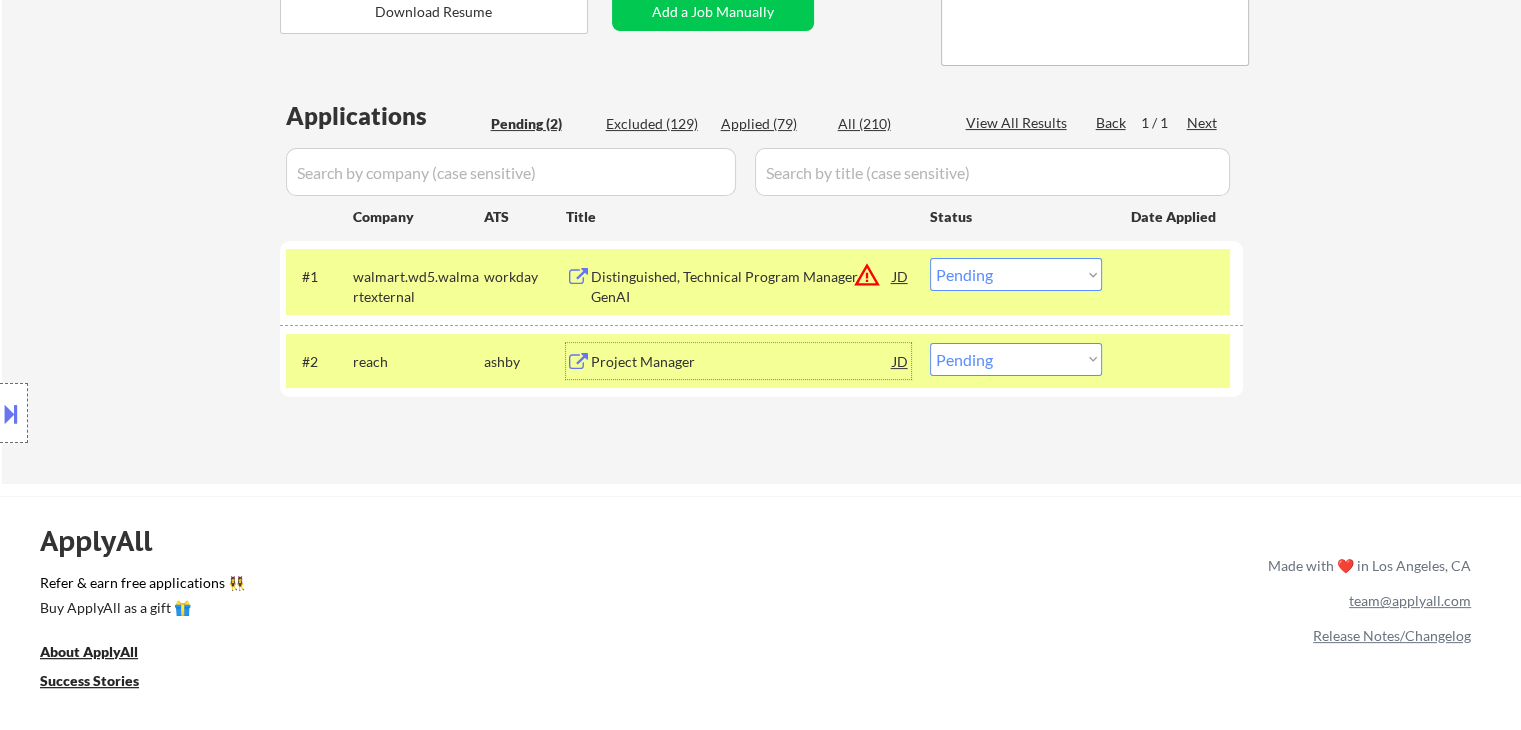click on "Choose an option... Pending Applied Excluded (Questions) Excluded (Expired) Excluded (Location) Excluded (Bad Match) Excluded (Blocklist) Excluded (Salary) Excluded (Other)" at bounding box center [1016, 359] 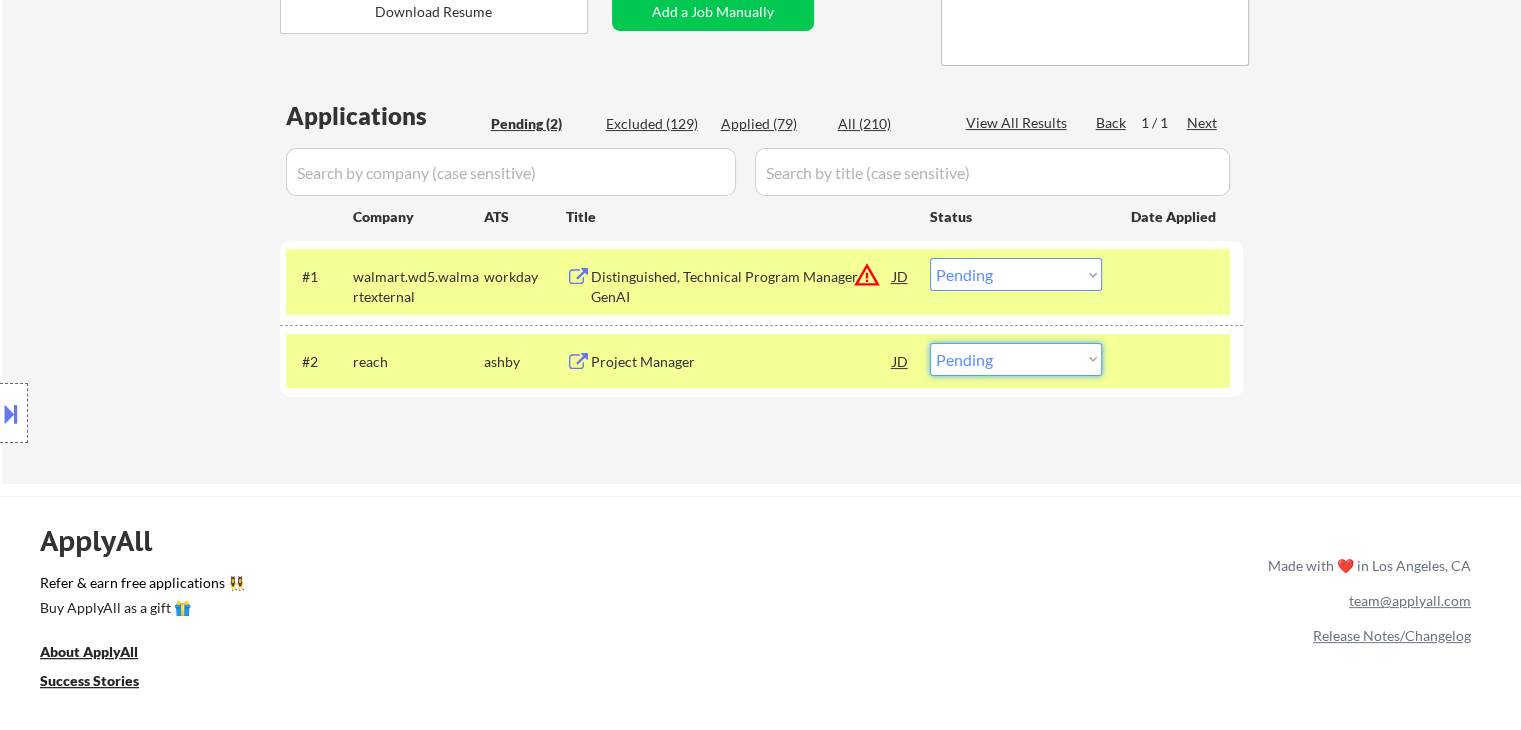 select on ""applied"" 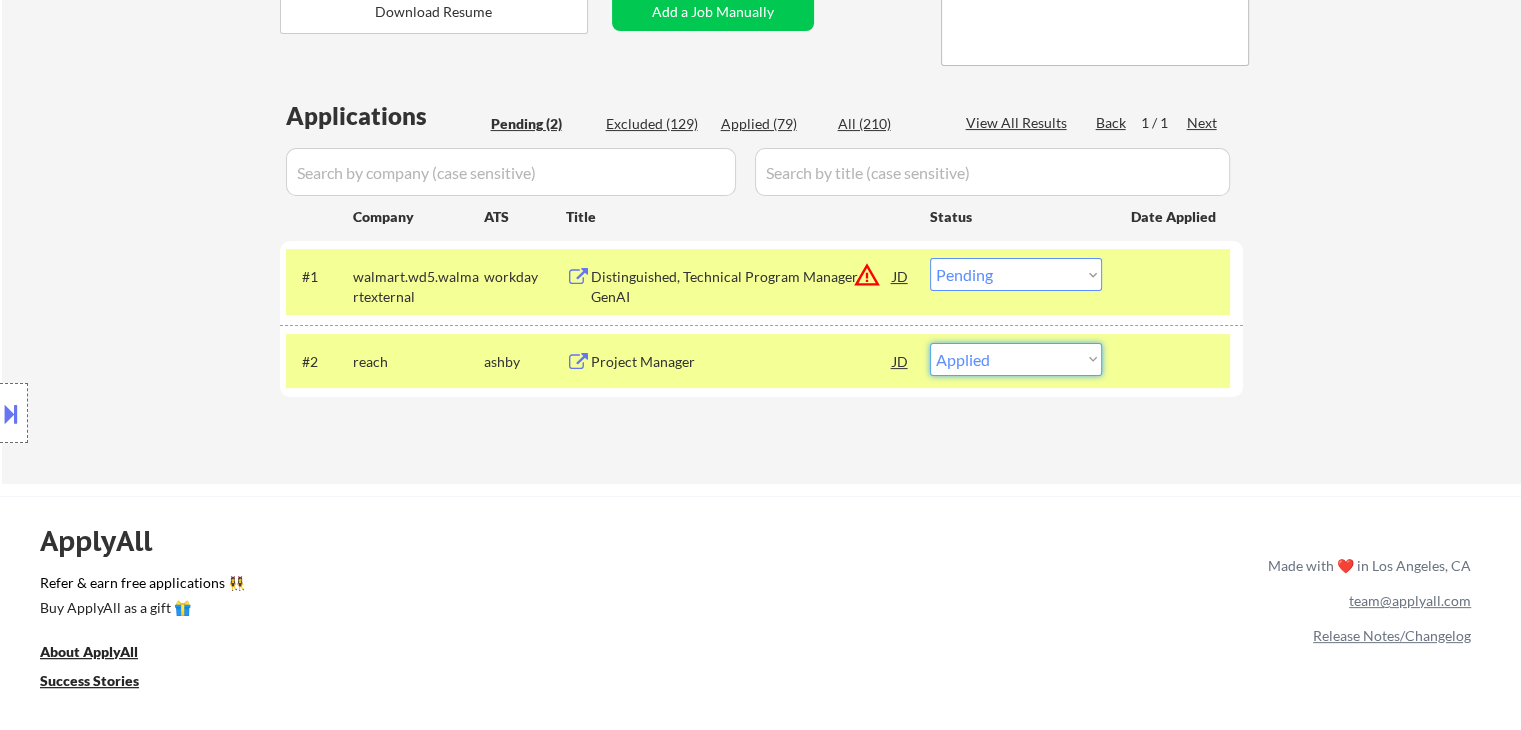 click on "Choose an option... Pending Applied Excluded (Questions) Excluded (Expired) Excluded (Location) Excluded (Bad Match) Excluded (Blocklist) Excluded (Salary) Excluded (Other)" at bounding box center (1016, 359) 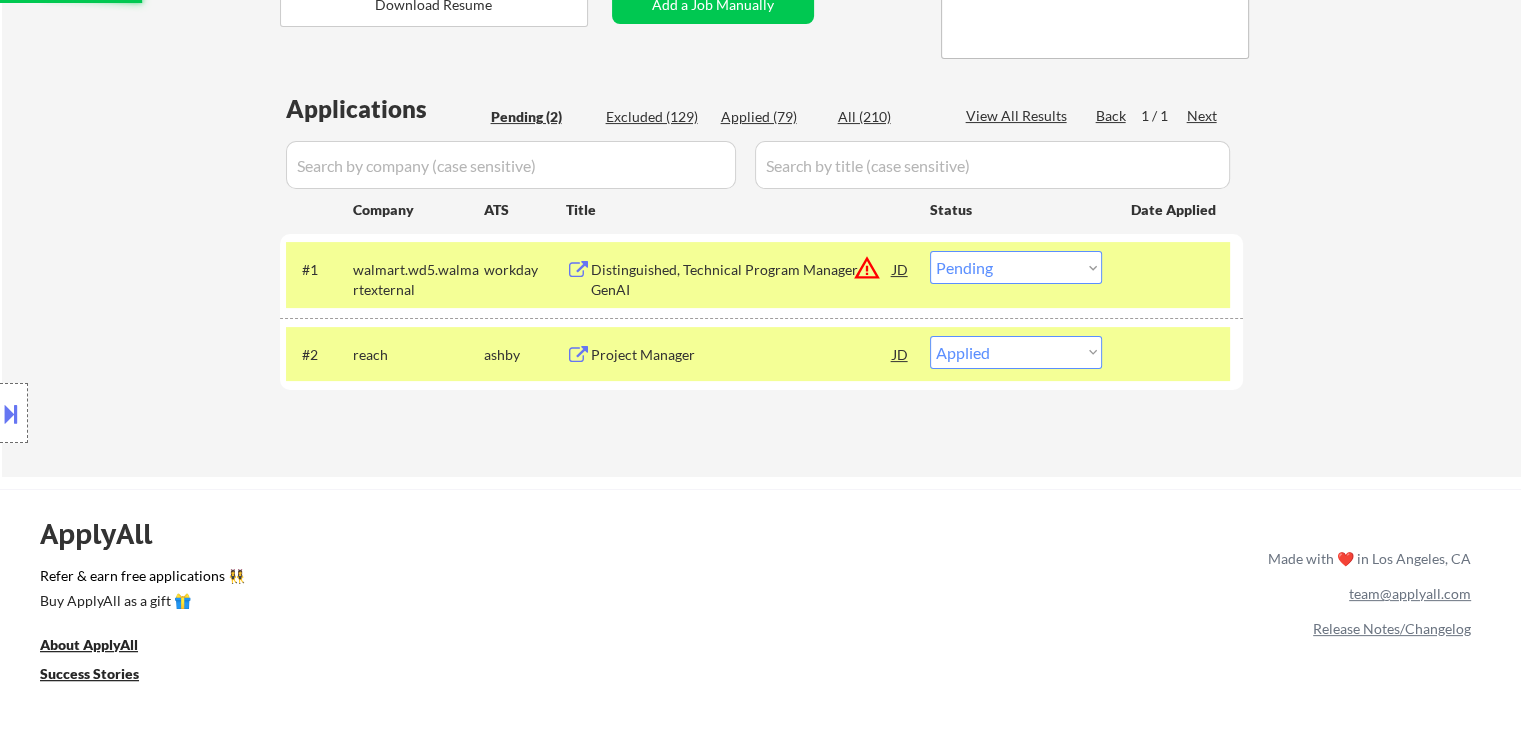 scroll, scrollTop: 501, scrollLeft: 0, axis: vertical 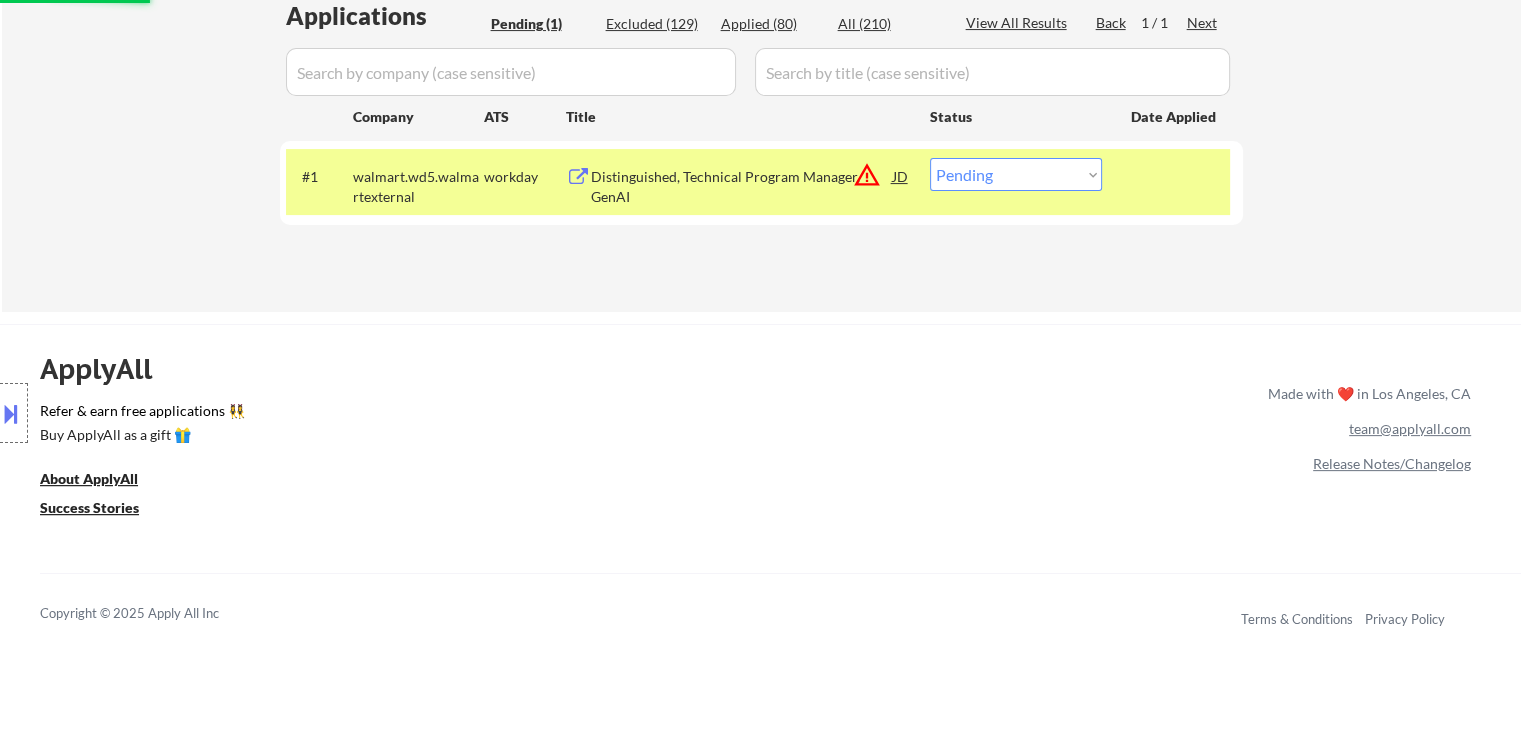 click on "ApplyAll Refer 👯‍♀️ Buy ApplyAll as a gift 🎁 About ApplyAll Success Stories Made with ❤️ in Los Angeles, CA [EMAIL] Release Notes/Changelog Copyright © 2025 Apply All Inc Terms      Privacy Policy" at bounding box center [760, 496] 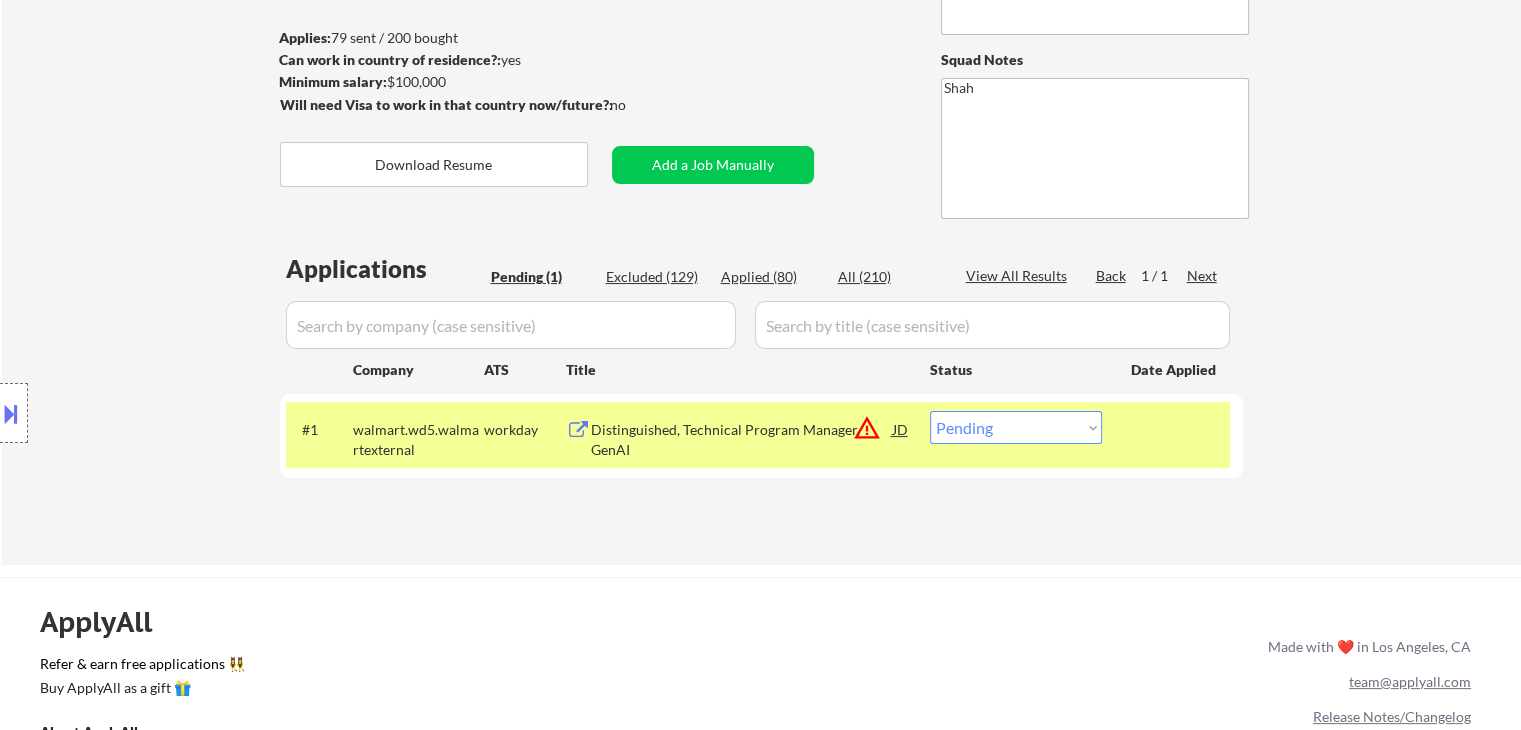 scroll, scrollTop: 300, scrollLeft: 0, axis: vertical 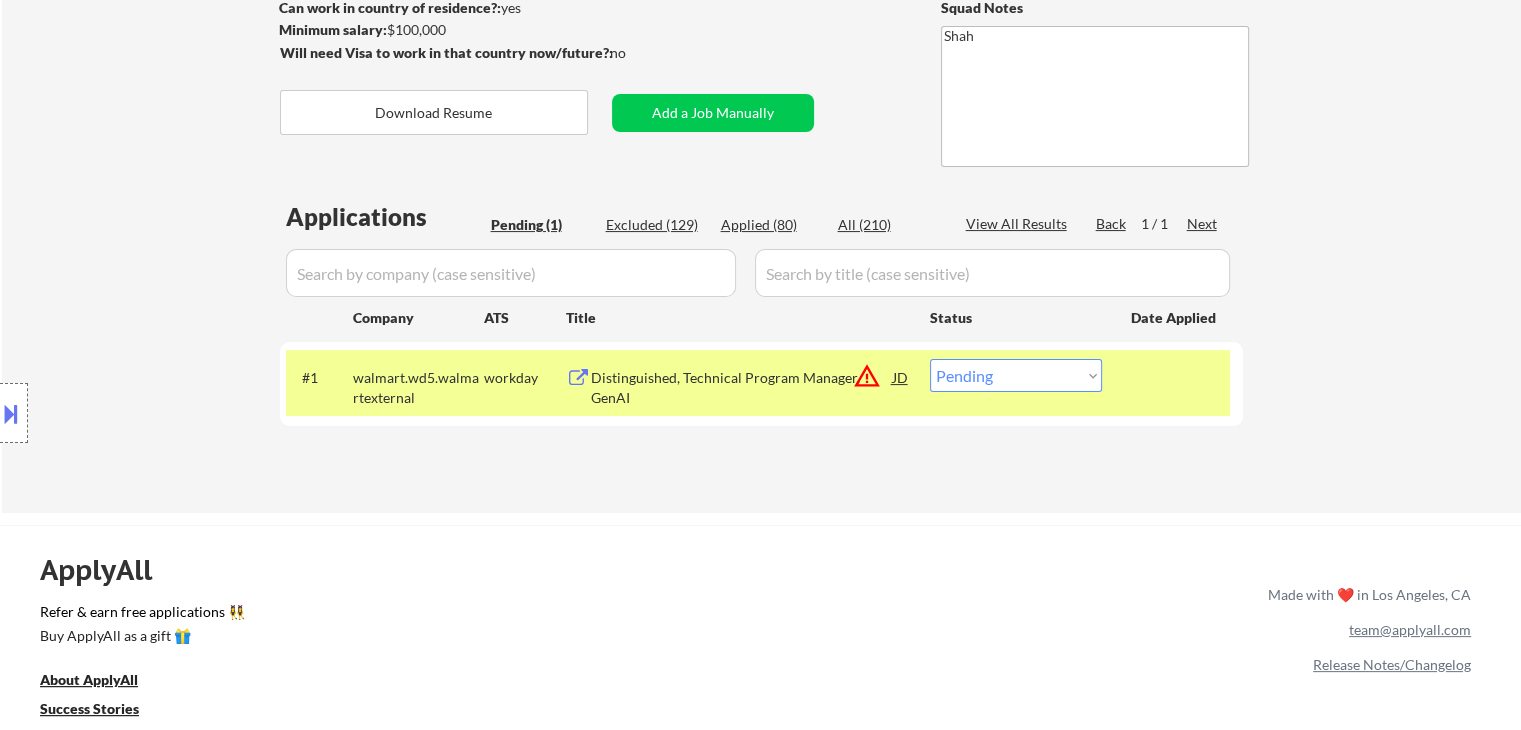 click on "Location Inclusions: remote" at bounding box center (179, 413) 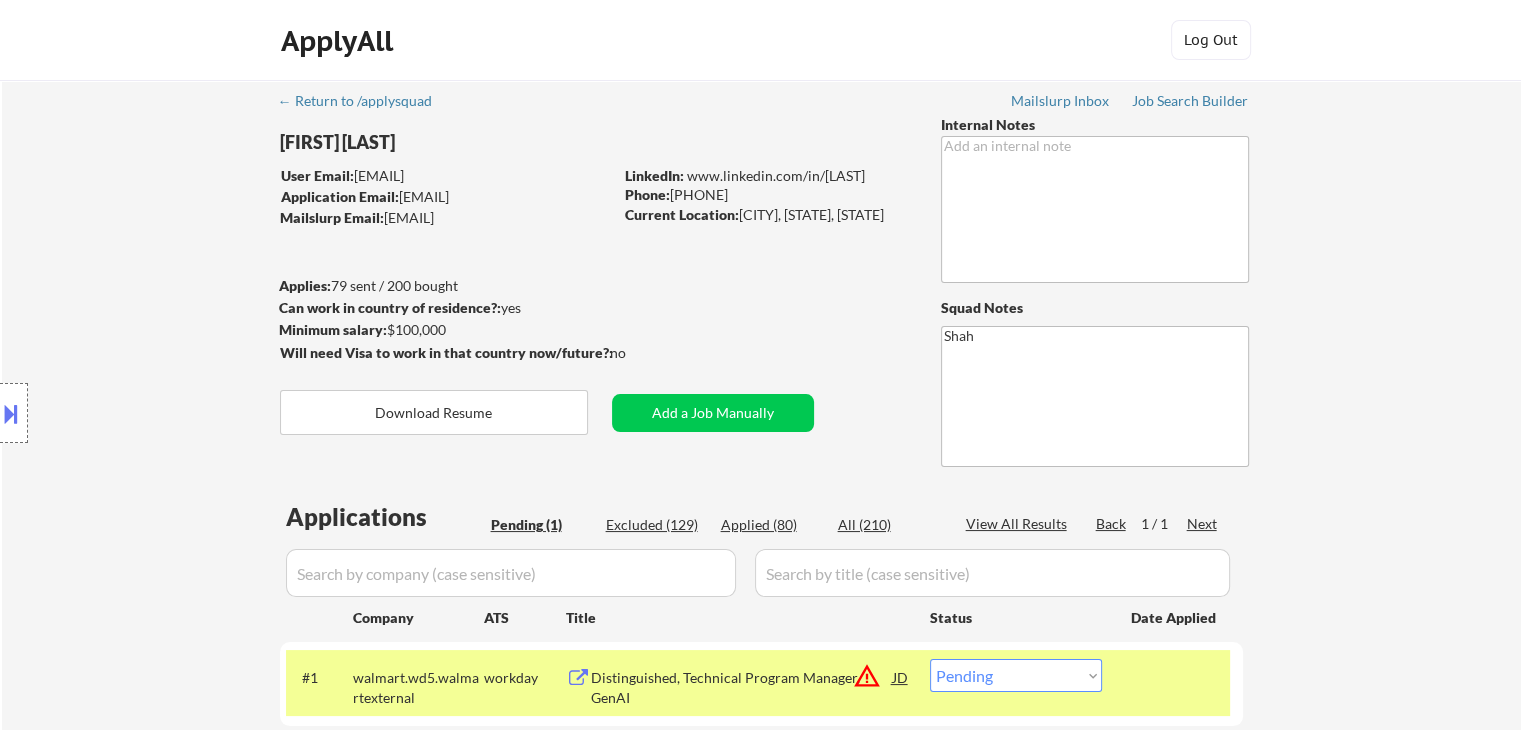 click on "Location Inclusions: remote" at bounding box center [179, 413] 